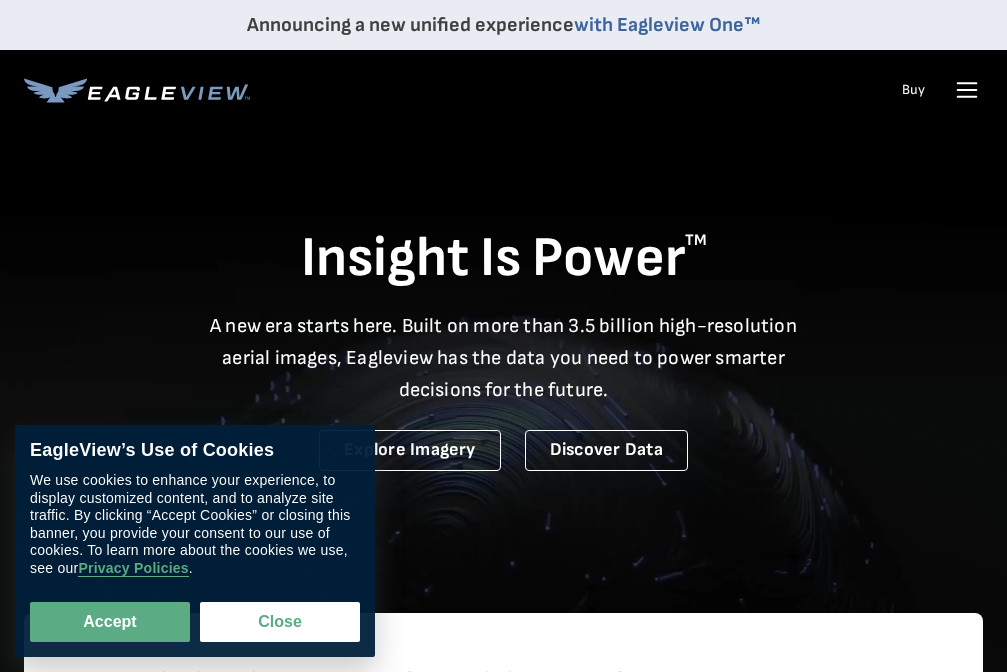 scroll, scrollTop: 0, scrollLeft: 0, axis: both 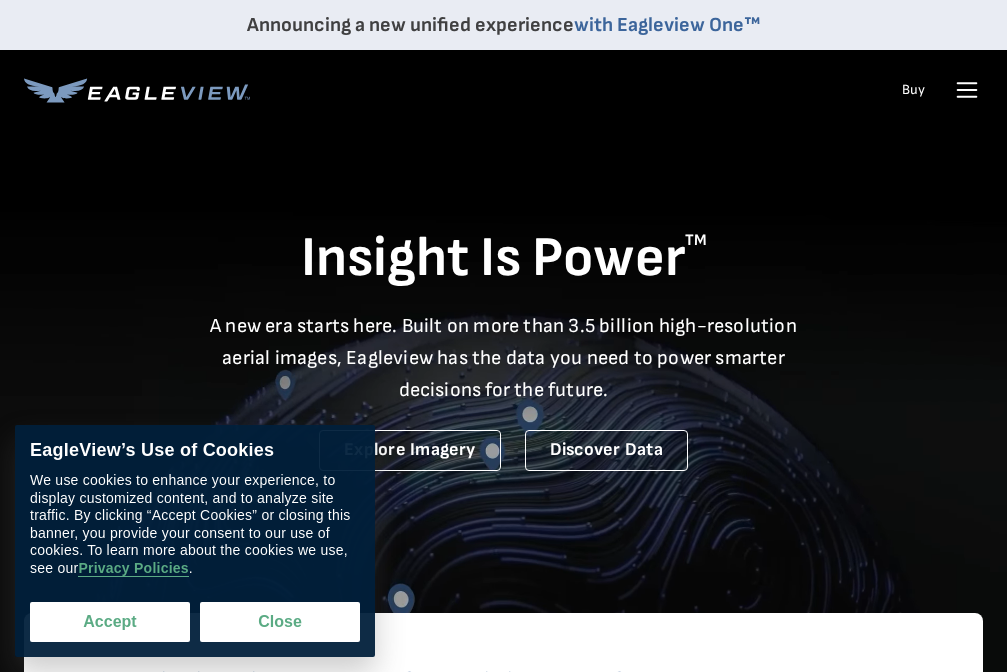 click on "Accept" at bounding box center (110, 622) 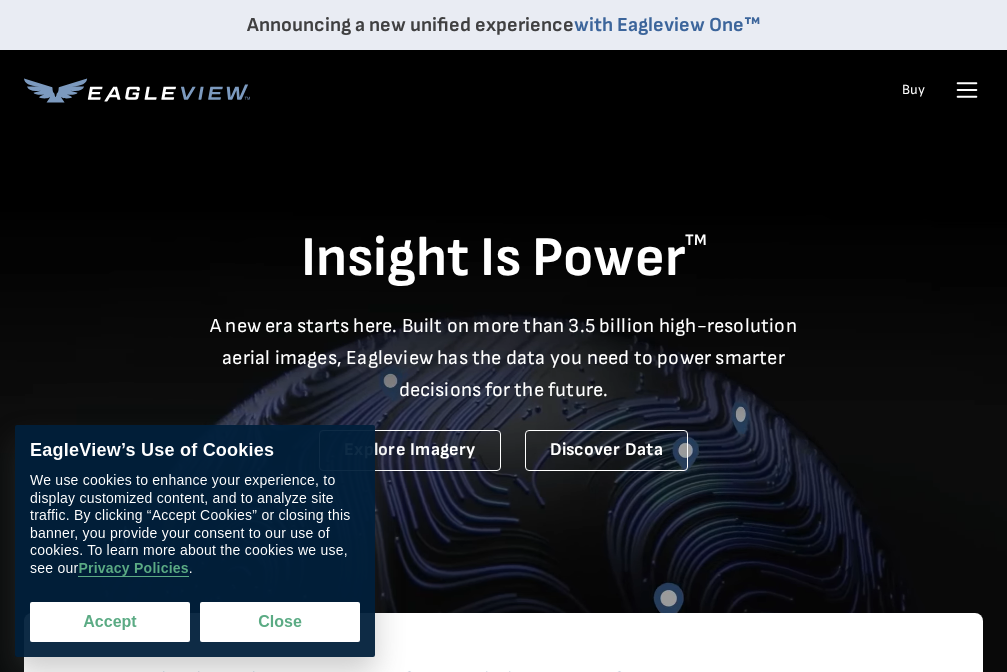checkbox on "true" 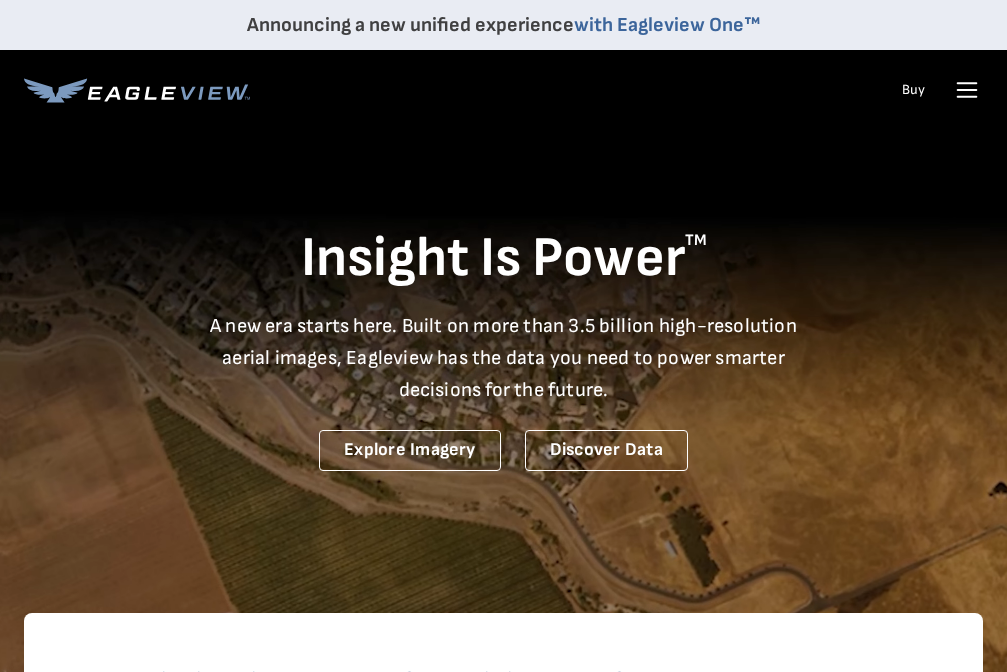 click 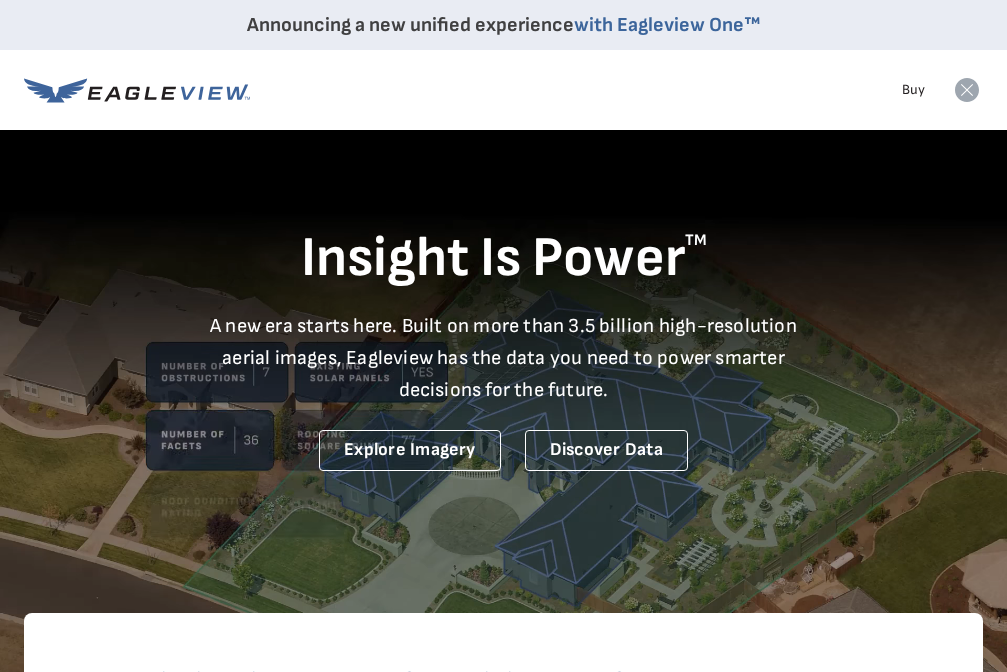 click 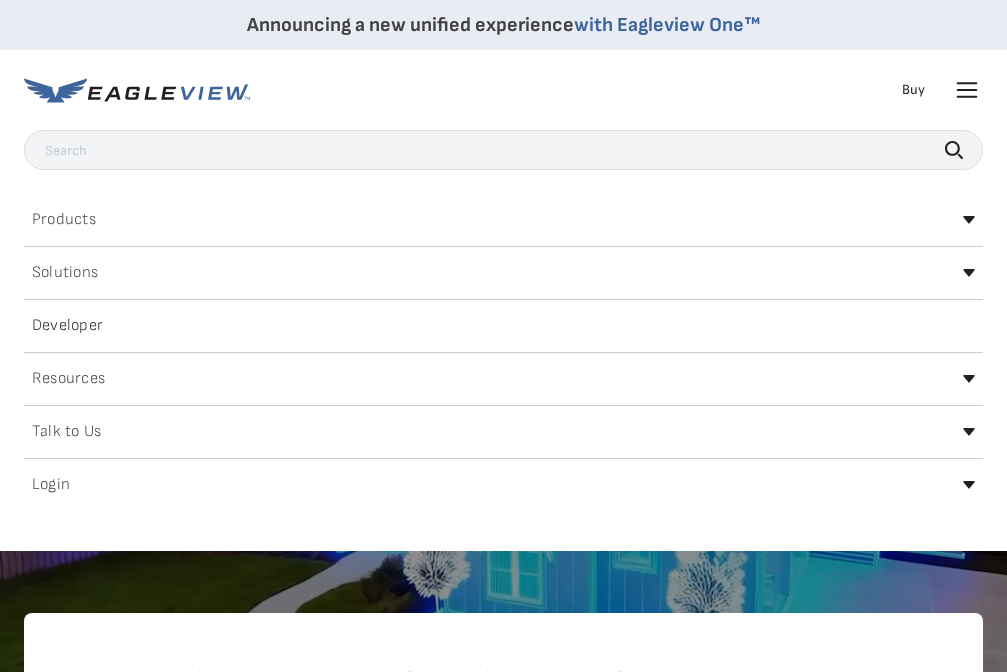 click on "Products" at bounding box center [503, 220] 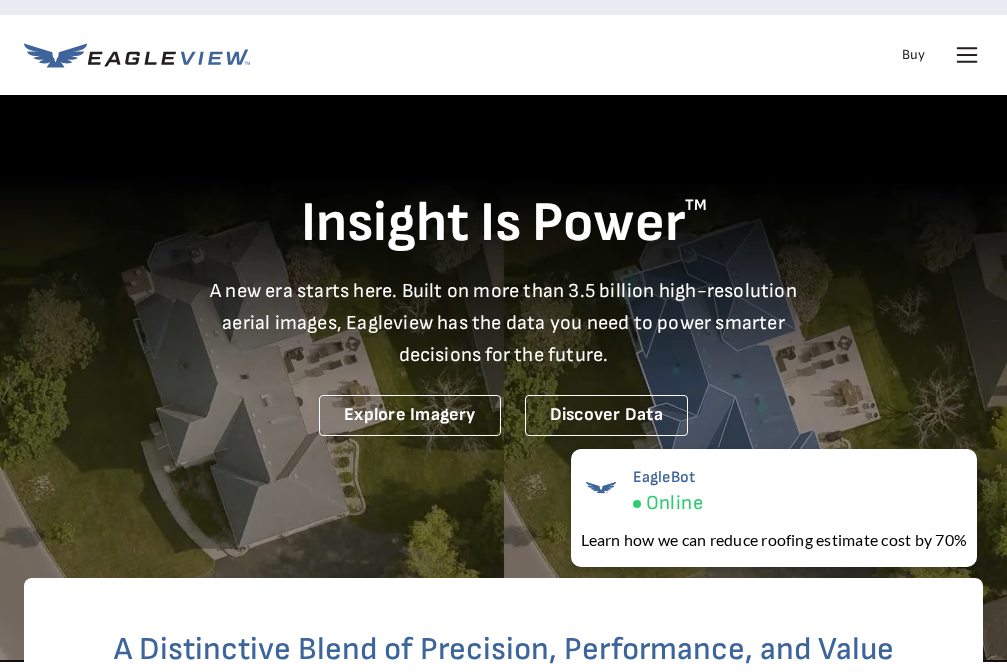 scroll, scrollTop: 0, scrollLeft: 0, axis: both 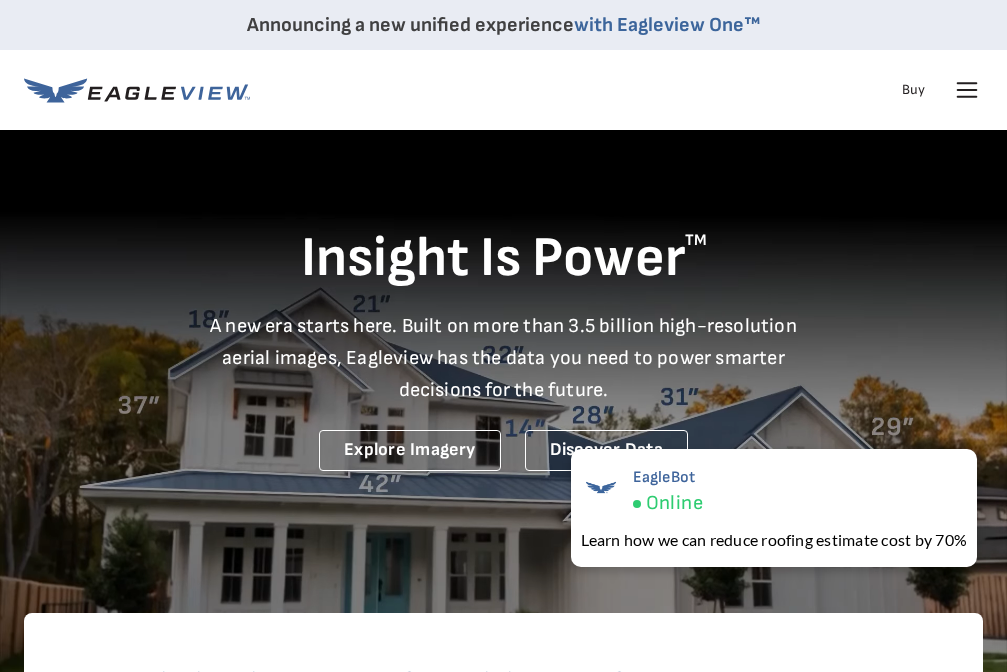 click 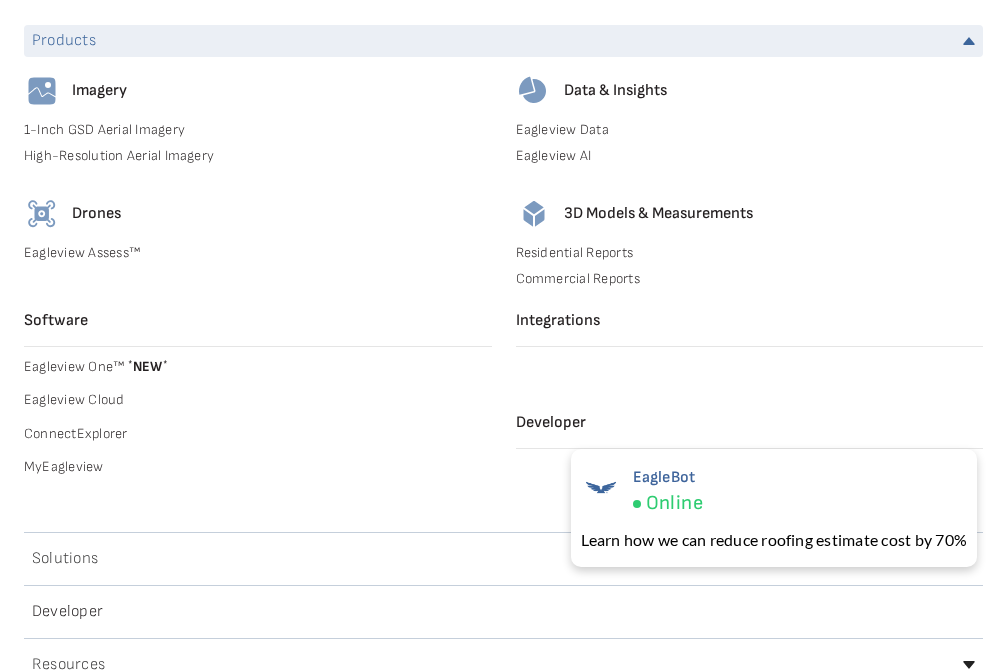 scroll, scrollTop: 200, scrollLeft: 0, axis: vertical 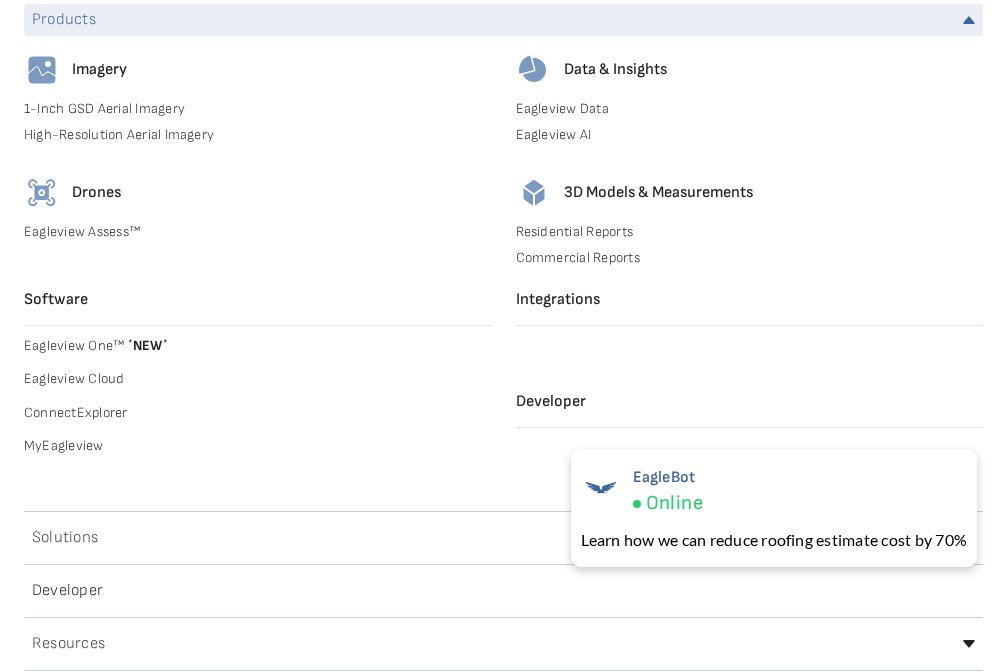 click on "Residential Reports" at bounding box center [750, 232] 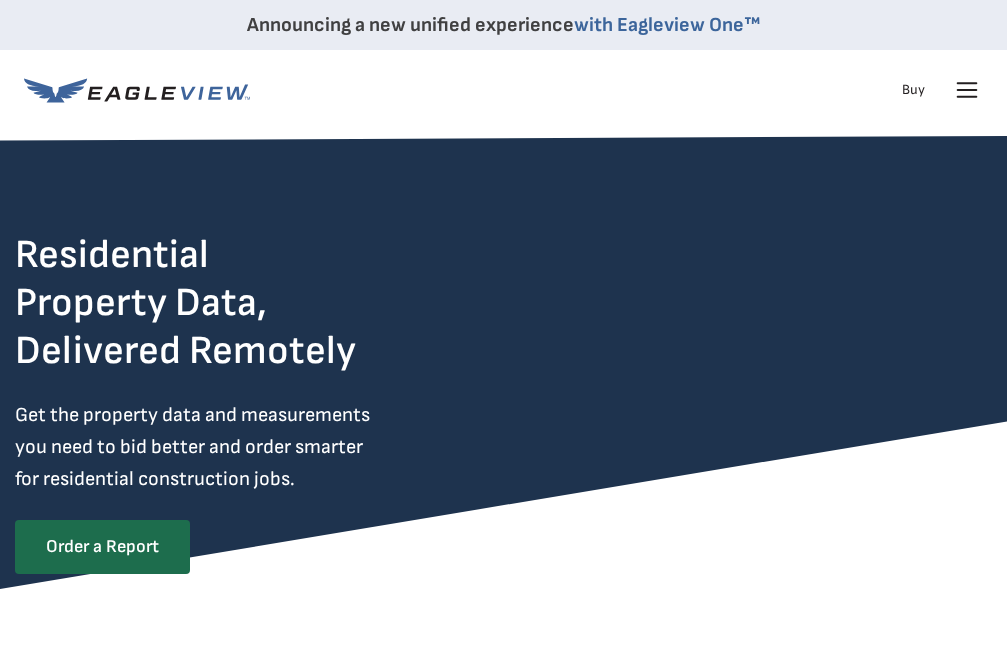 scroll, scrollTop: 0, scrollLeft: 0, axis: both 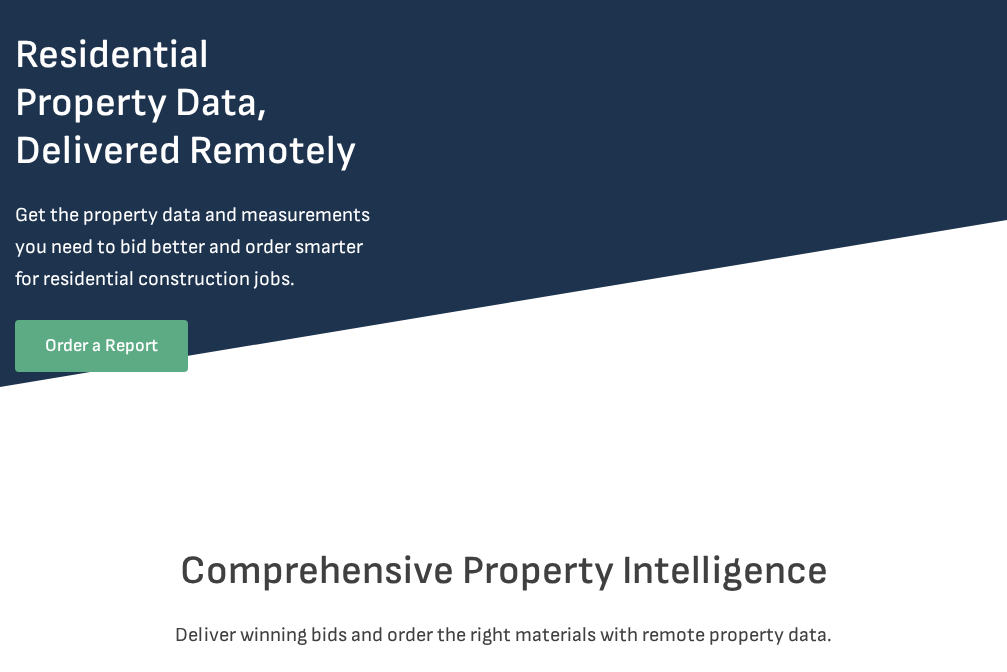 click on "Order a Report" at bounding box center (101, 346) 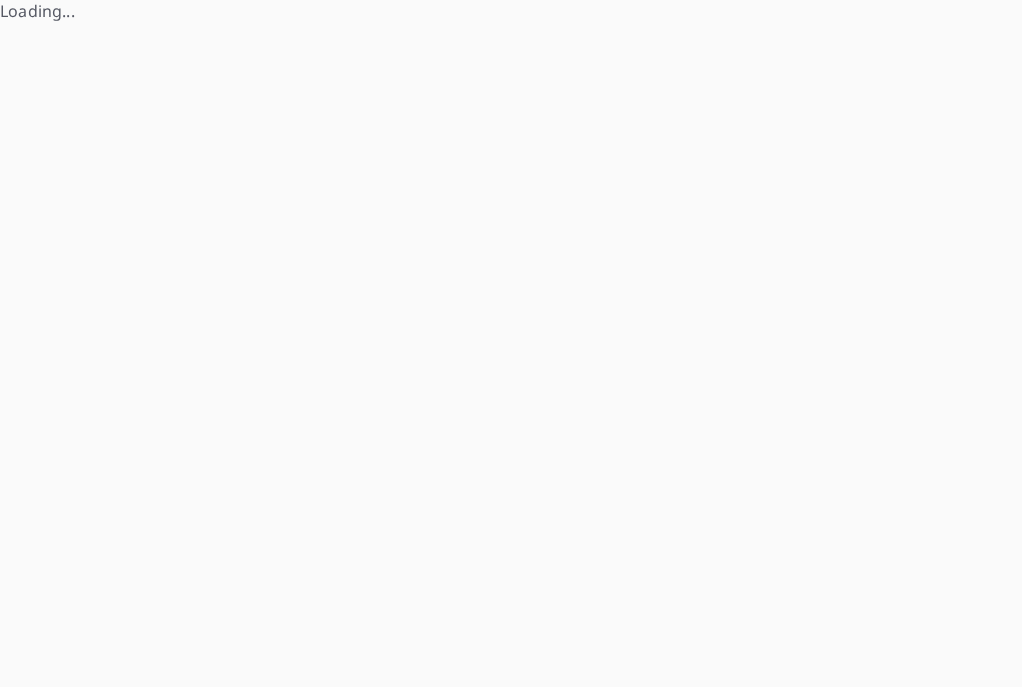 scroll, scrollTop: 0, scrollLeft: 0, axis: both 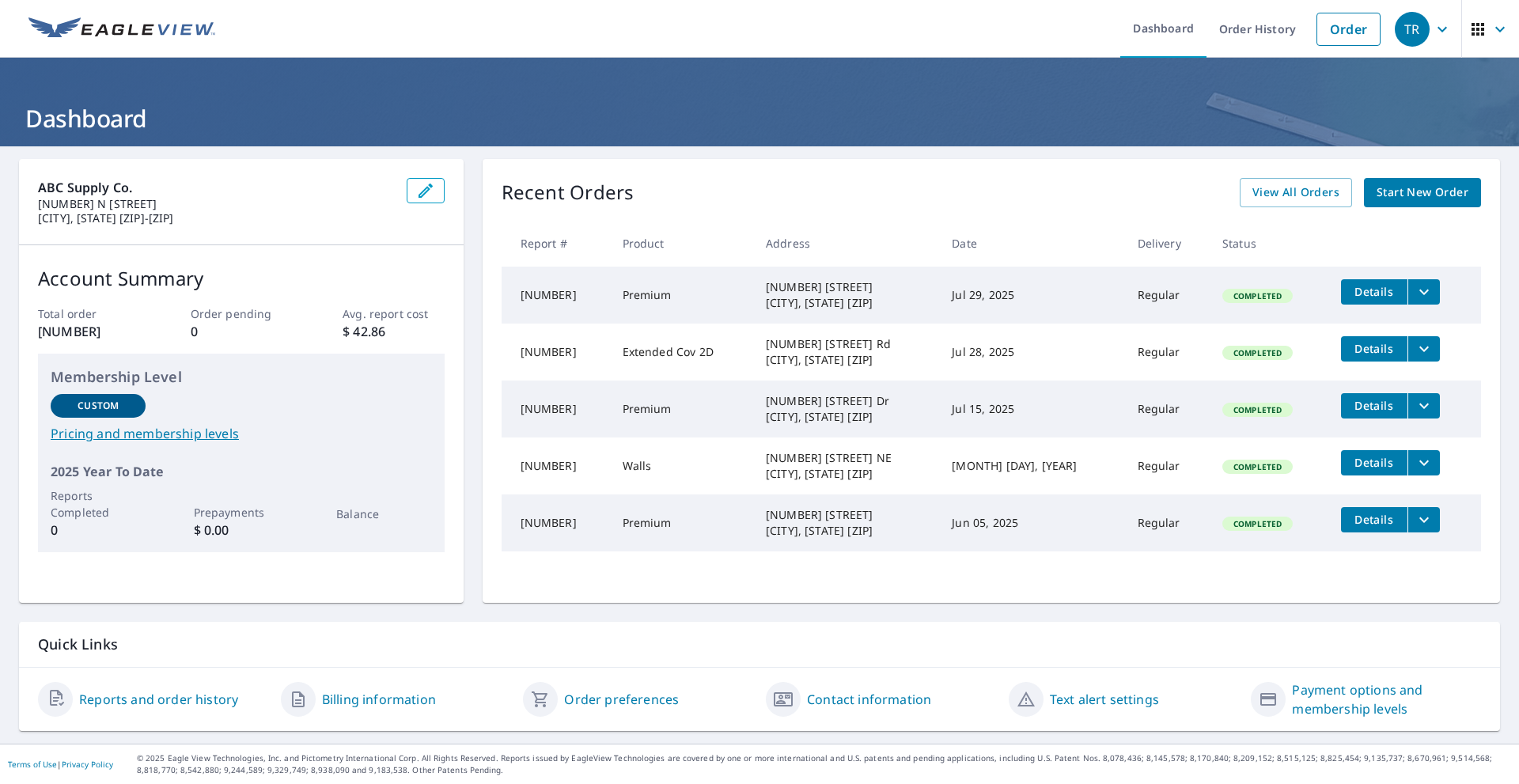 click on "Start New Order" at bounding box center [1422, 192] 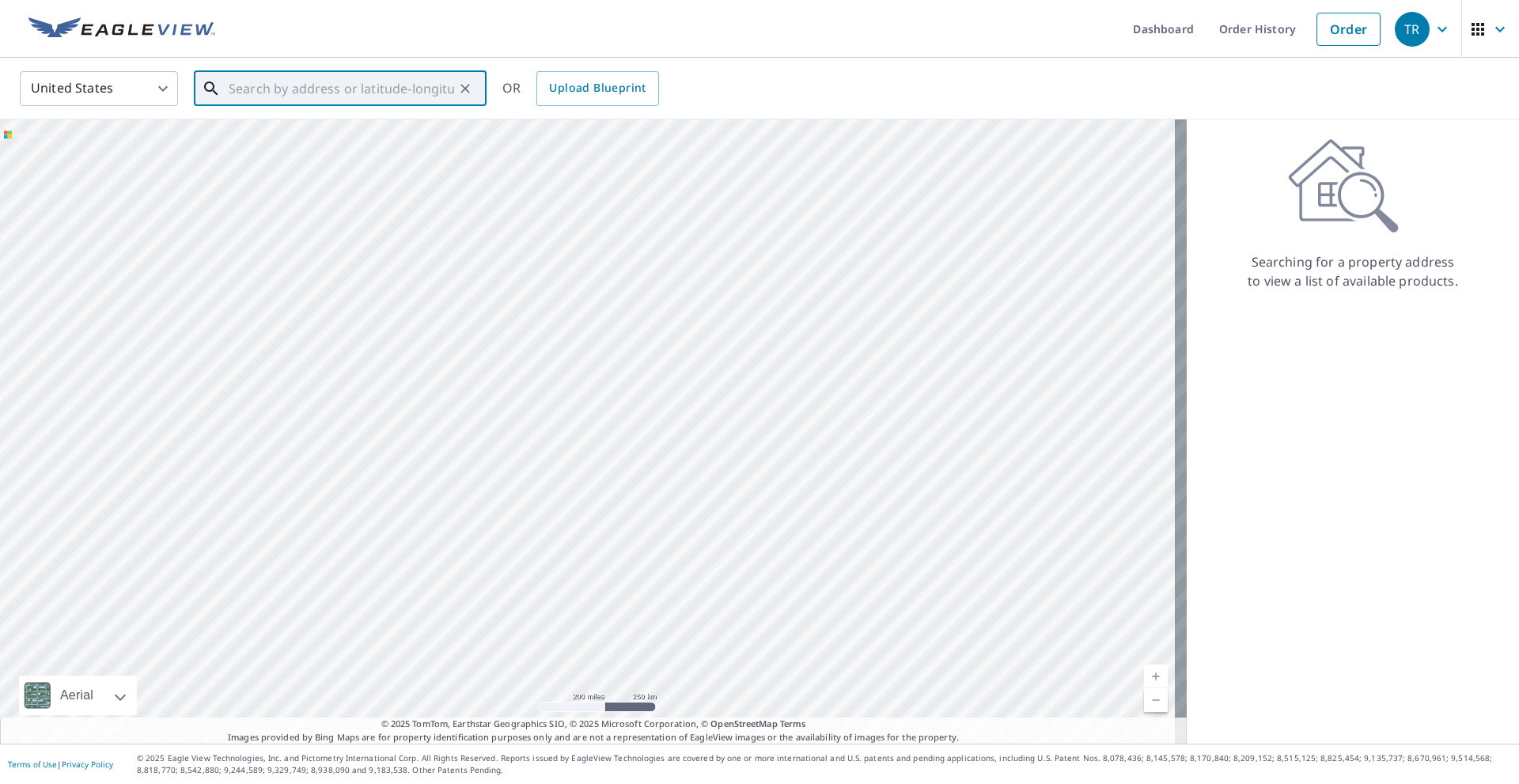click at bounding box center (341, 89) 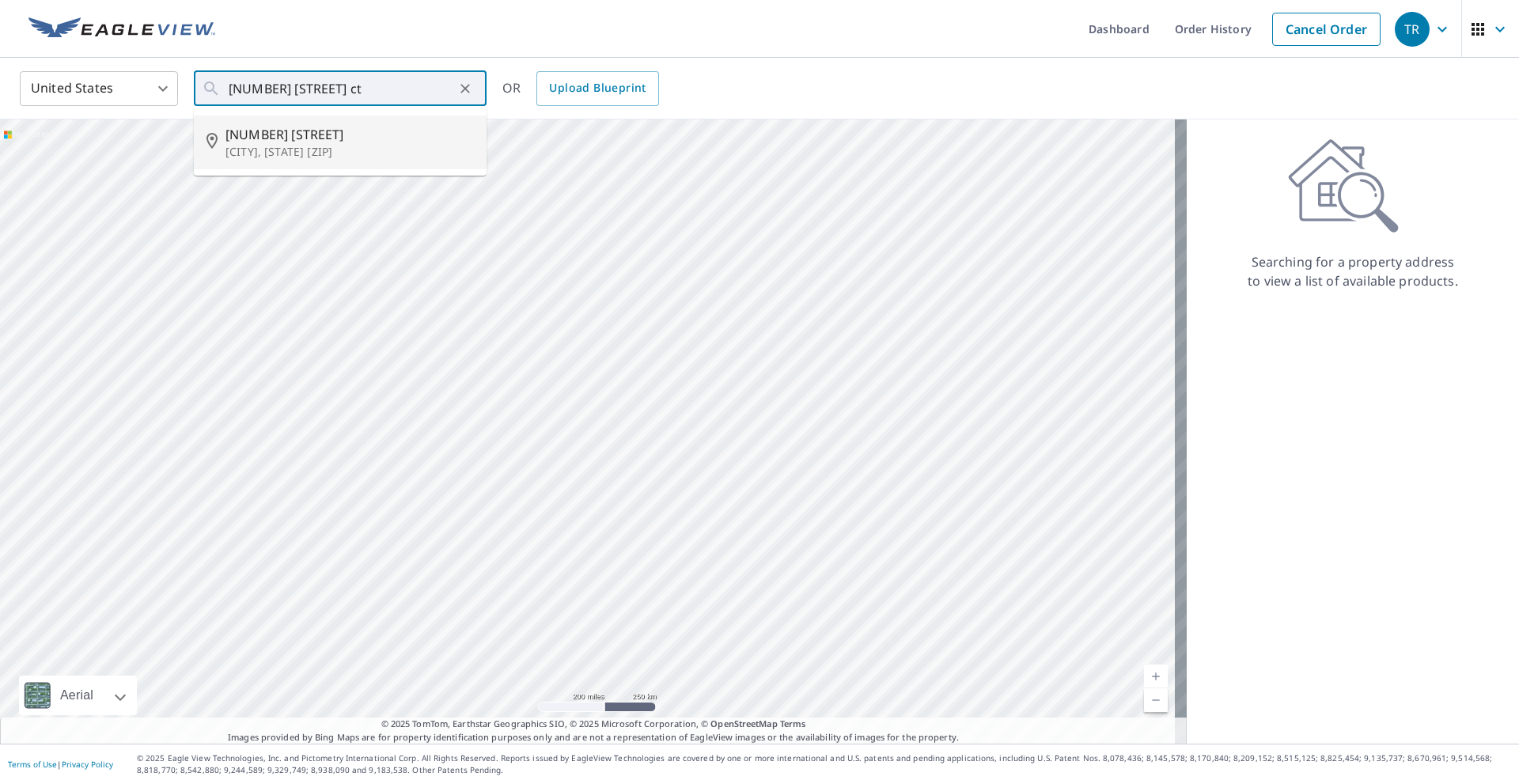 type on "[NUMBER] [STREET] [CITY], [STATE] [ZIP]" 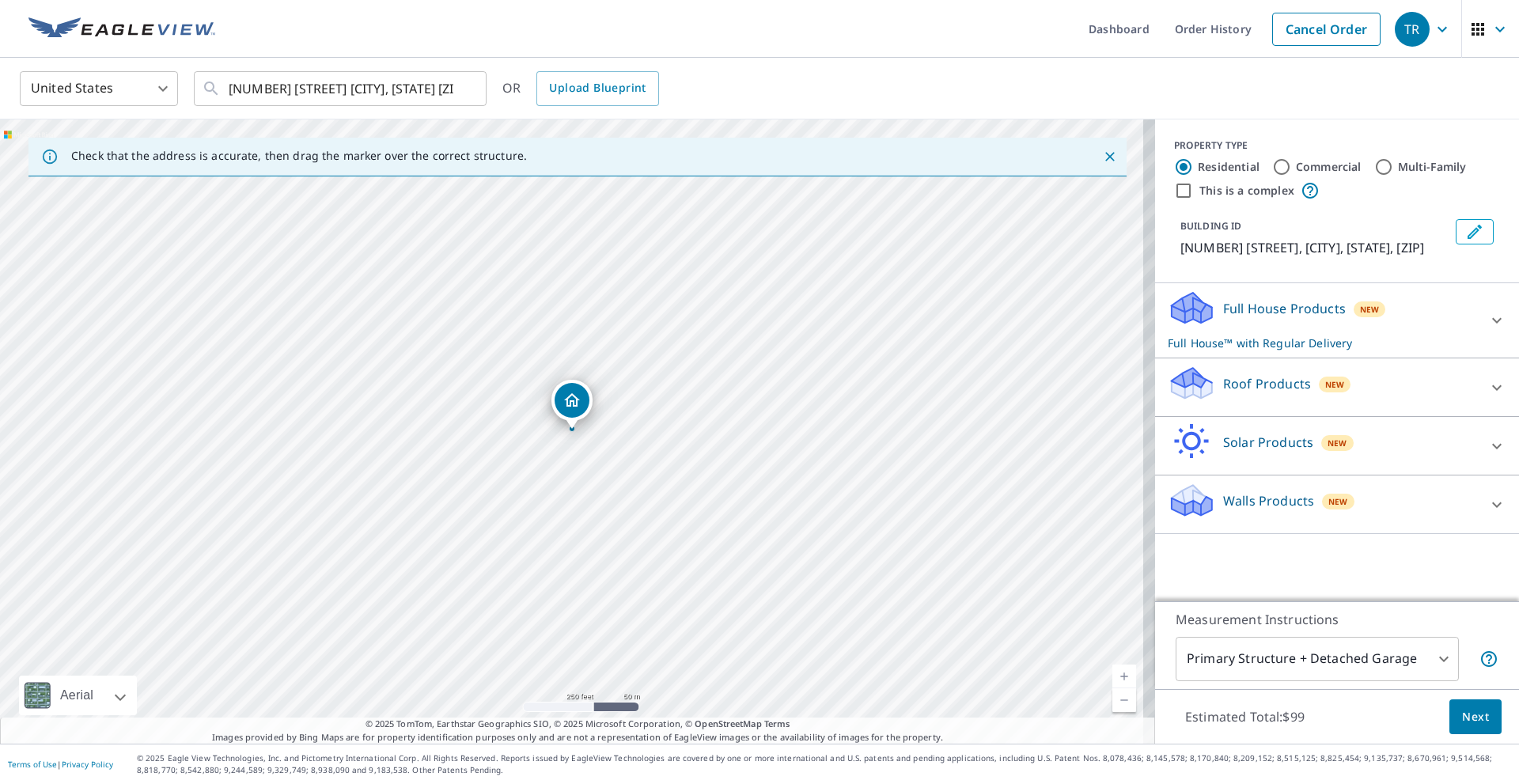 click 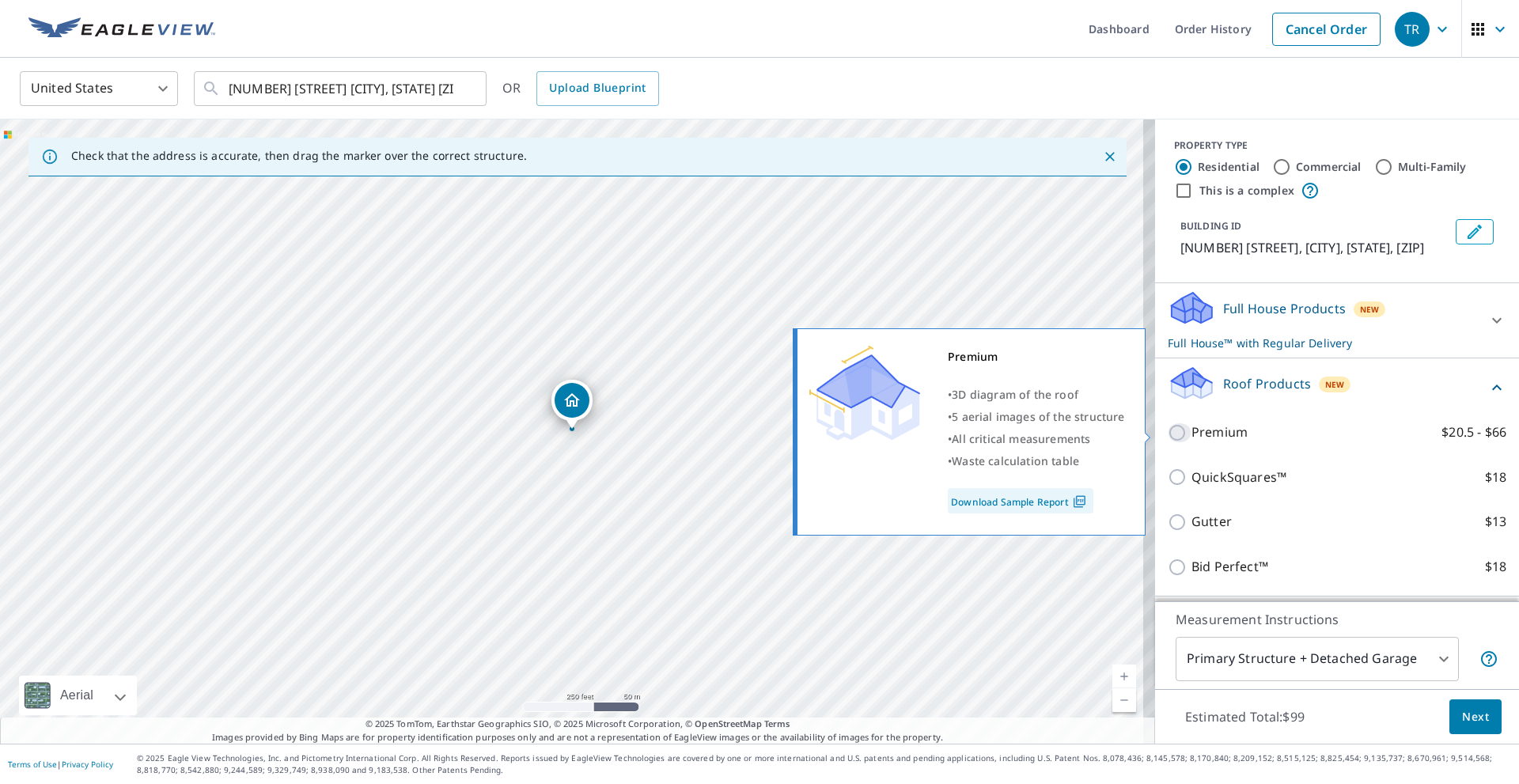 click on "Premium $20.5 - $66" at bounding box center [1180, 433] 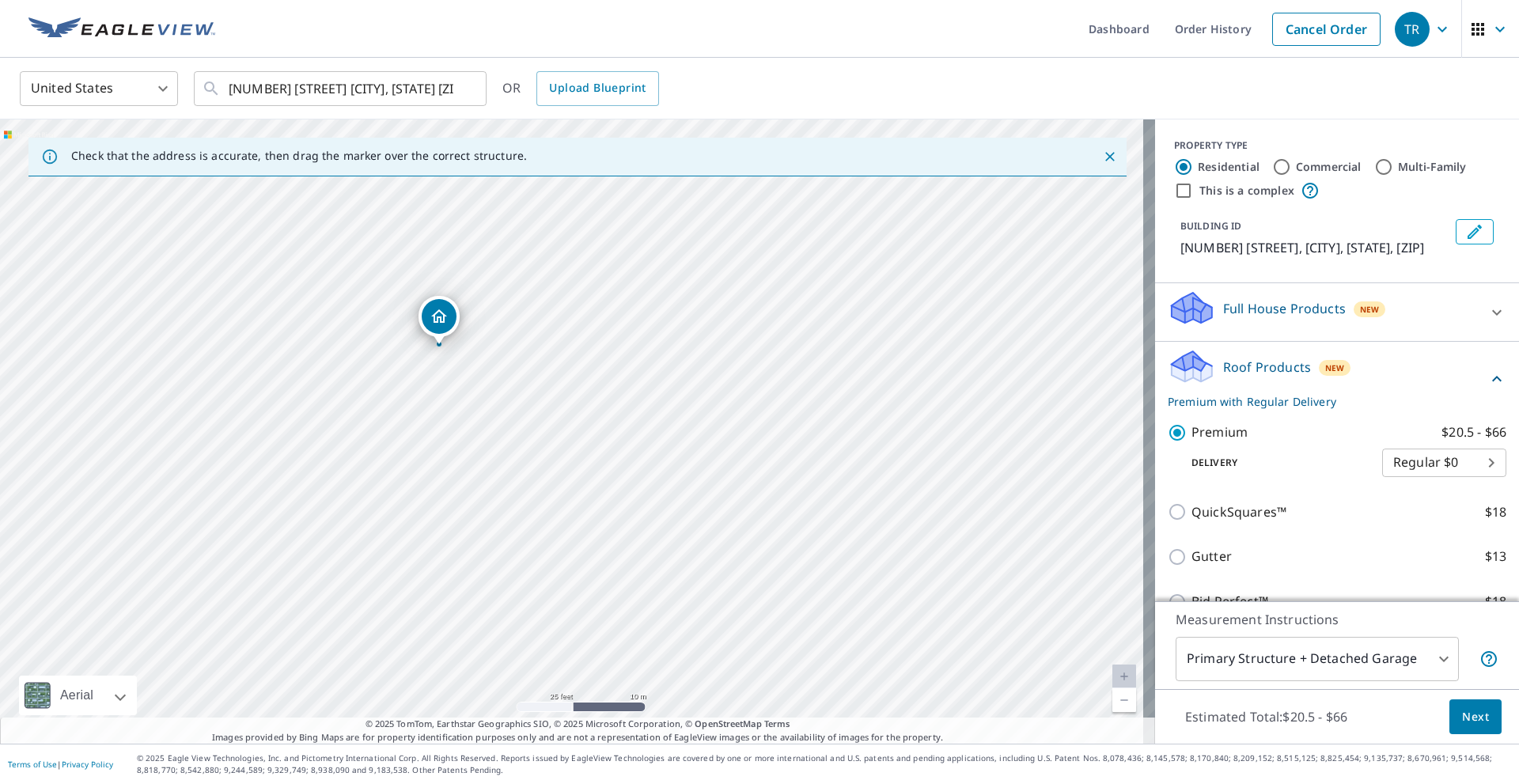 drag, startPoint x: 729, startPoint y: 417, endPoint x: 492, endPoint y: 351, distance: 246.02 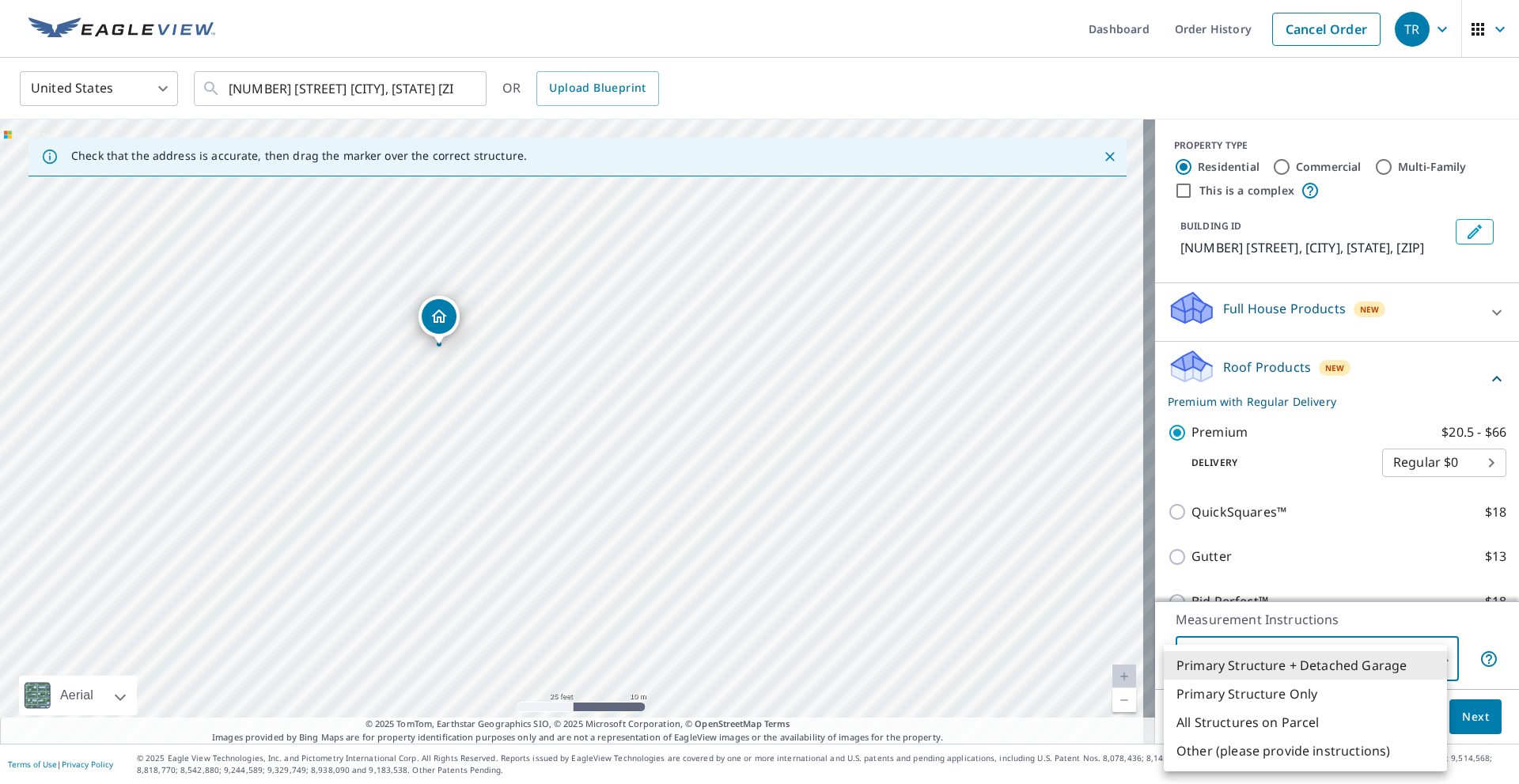 click on "TR TR
Dashboard Order History Cancel Order TR United States US ​[NUMBER] [STREET] [CITY], [STATE] [ZIP] ​ OR Upload Blueprint Check that the address is accurate, then drag the marker over the correct structure. [NUMBER] [STREET] [CITY], [STATE] [ZIP] Aerial Road A standard road map Aerial A detailed look from above Labels Labels 25 feet 10 m © 2025 TomTom, © Vexcel Imaging, © 2025 Microsoft Corporation,  © OpenStreetMap Terms © 2025 TomTom, Earthstar Geographics SIO, © 2025 Microsoft Corporation, ©   OpenStreetMap   Terms Images provided by Bing Maps are for property identification purposes only and are not a representation of EagleView images or the availability of images for the property. PROPERTY TYPE Residential Commercial Multi-Family This is a complex BUILDING ID [NUMBER] [STREET], [CITY], [STATE], [ZIP] Full House Products New Full House™ $99 Roof Products New Premium with Regular Delivery Premium $20.5 - $66 Delivery Regular $0 8 ​QuickSquares™ $18 Gutter $13 Bid Perfect™ $18 Solar Products New $60" at bounding box center (760, 392) 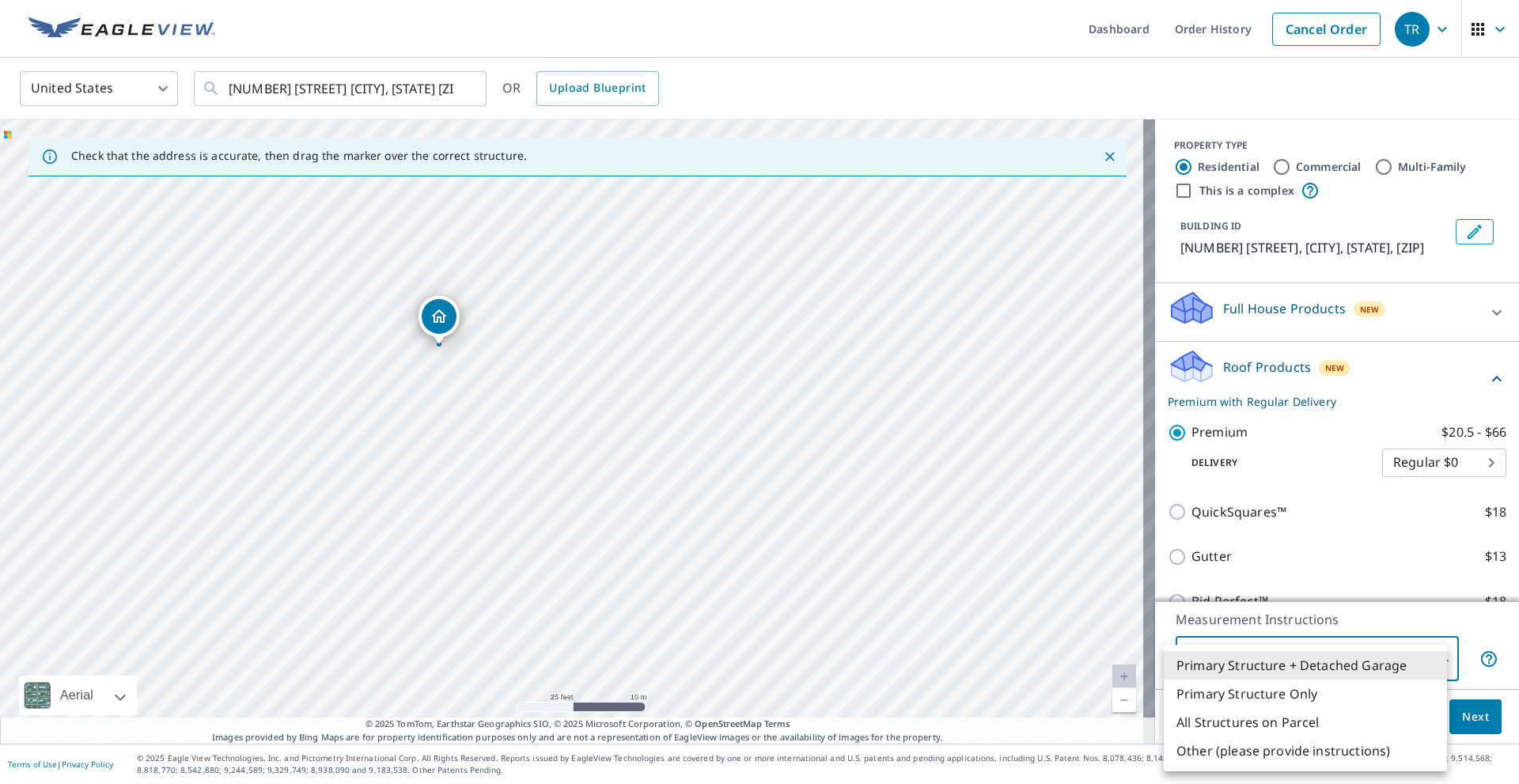 click on "Primary Structure Only" at bounding box center (1305, 694) 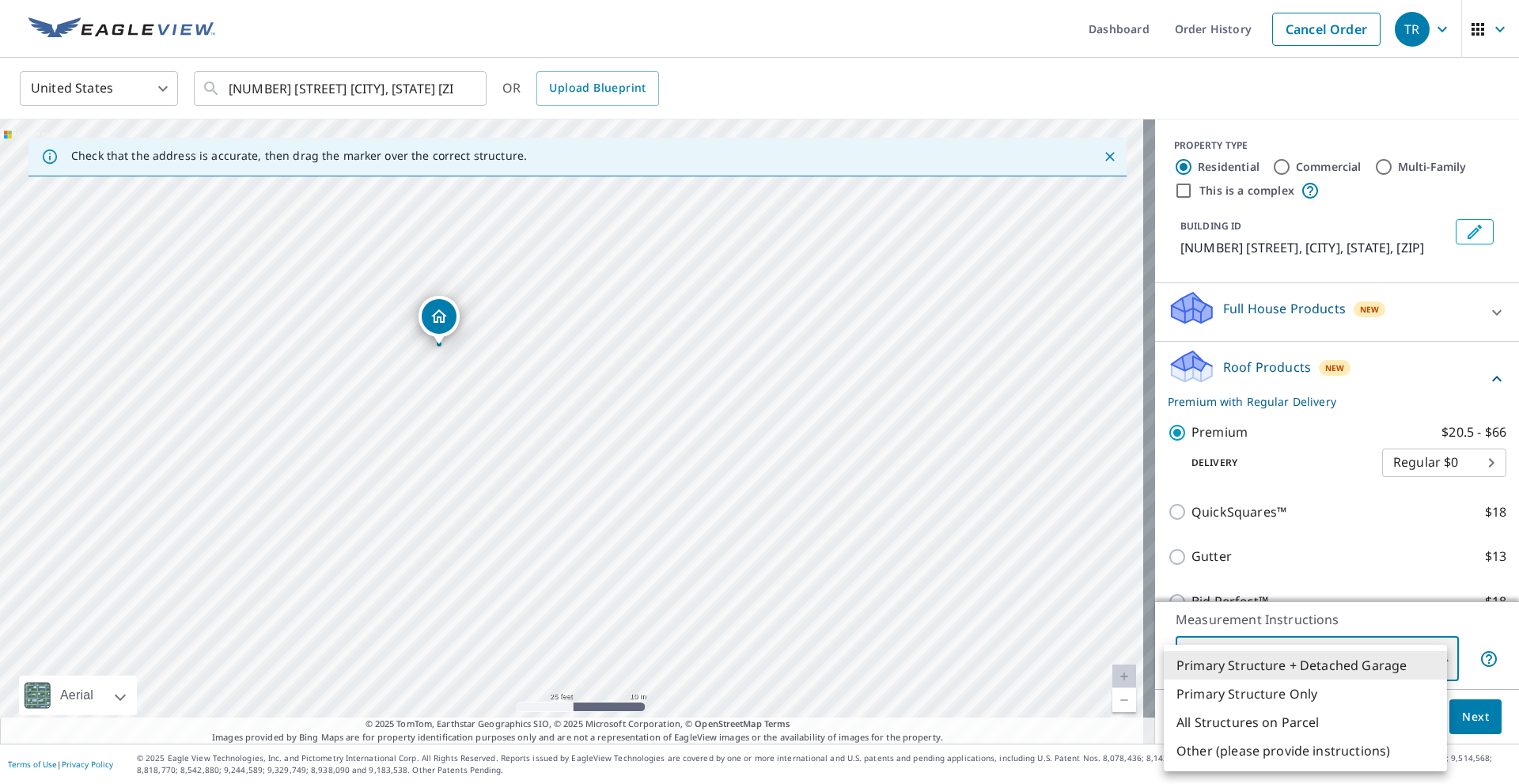 type on "2" 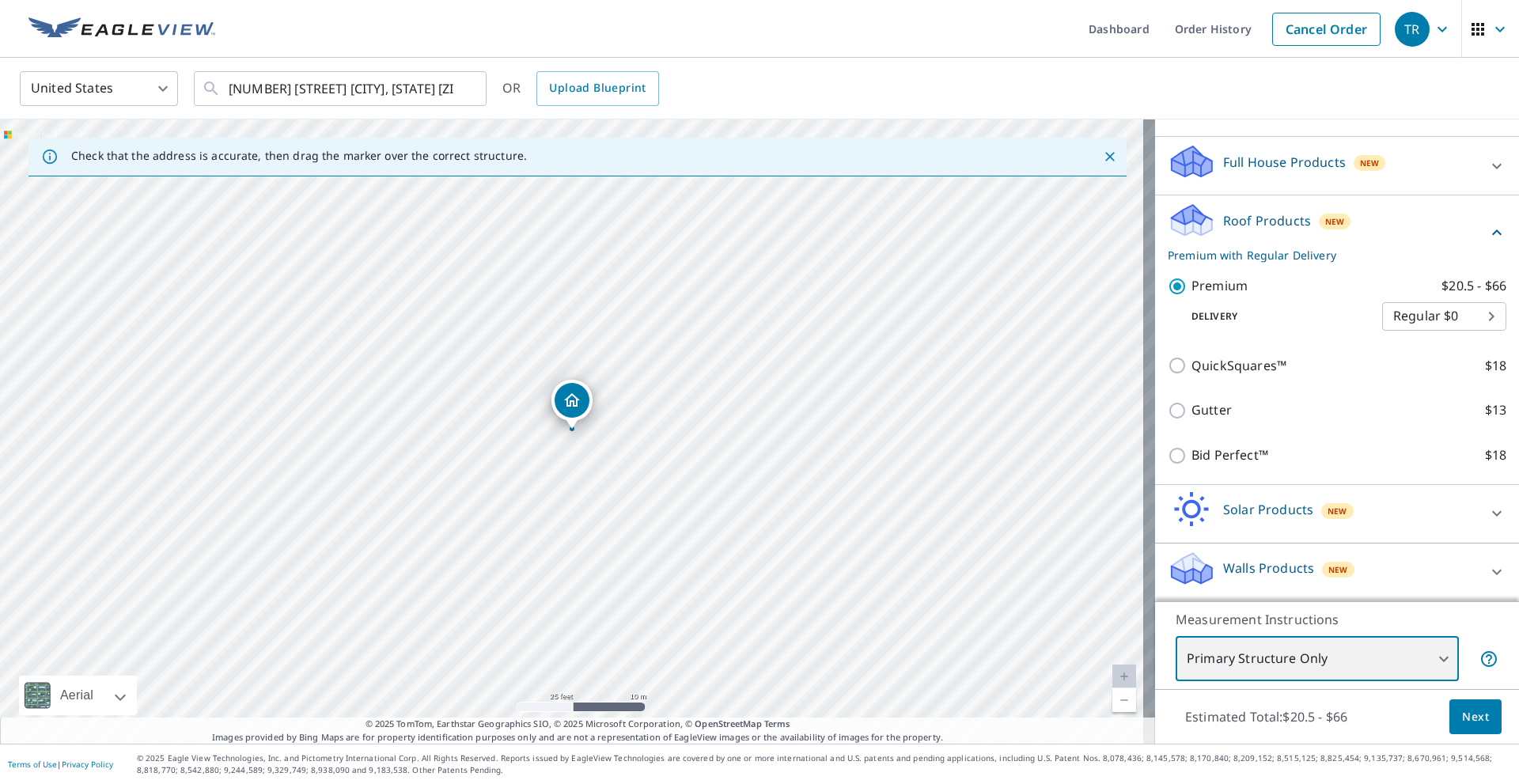 scroll, scrollTop: 147, scrollLeft: 0, axis: vertical 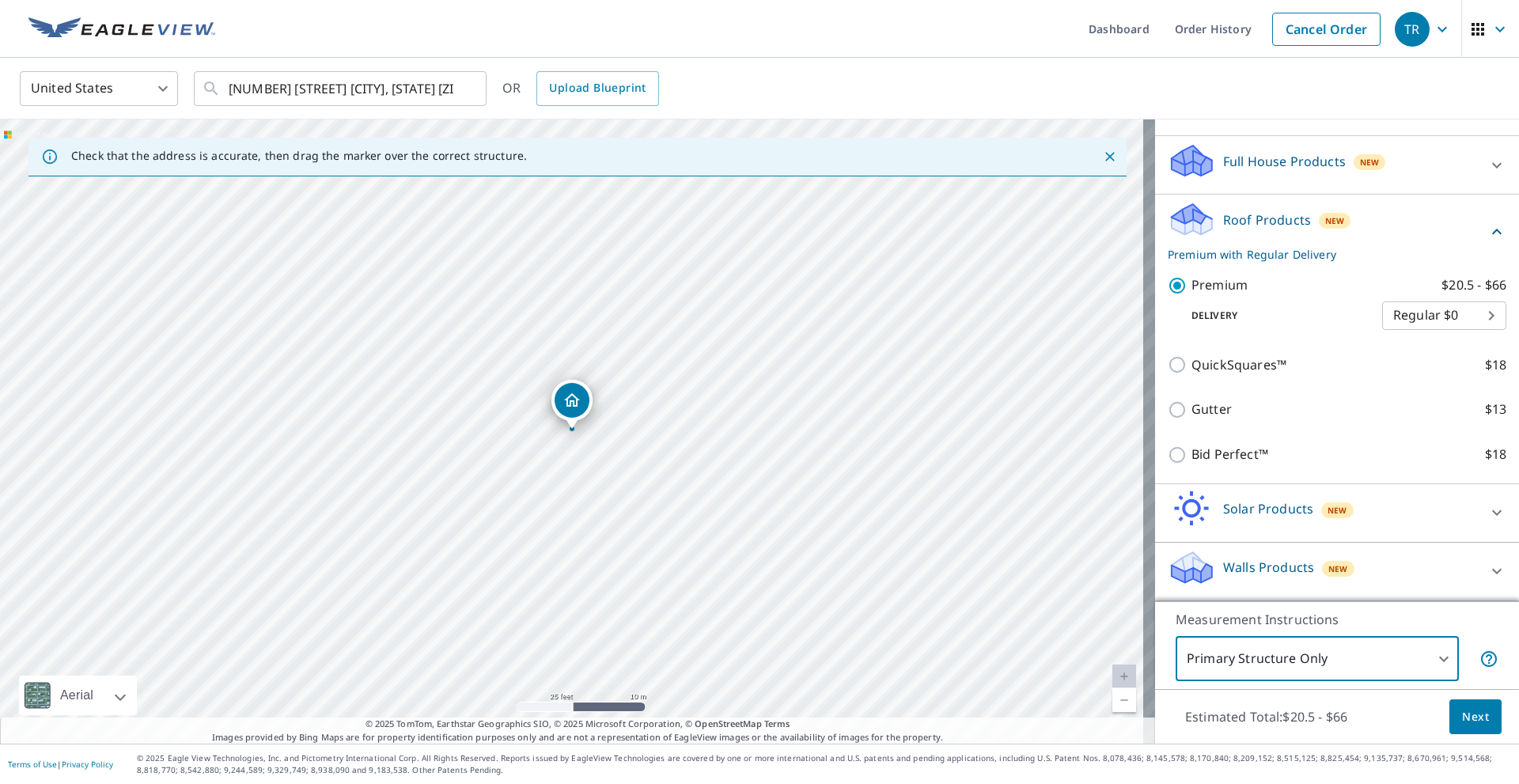 click on "Next" at bounding box center [1475, 717] 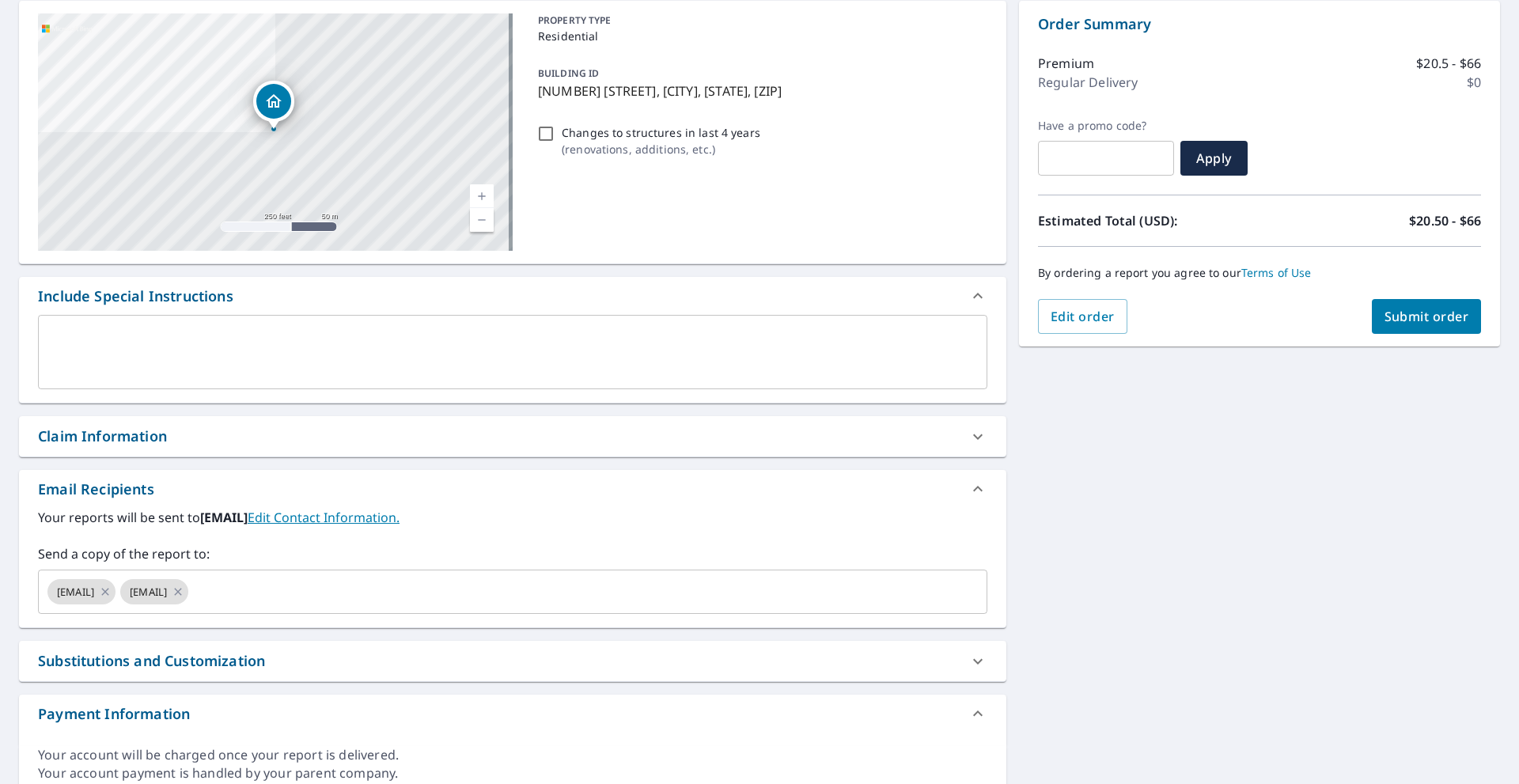 scroll, scrollTop: 223, scrollLeft: 0, axis: vertical 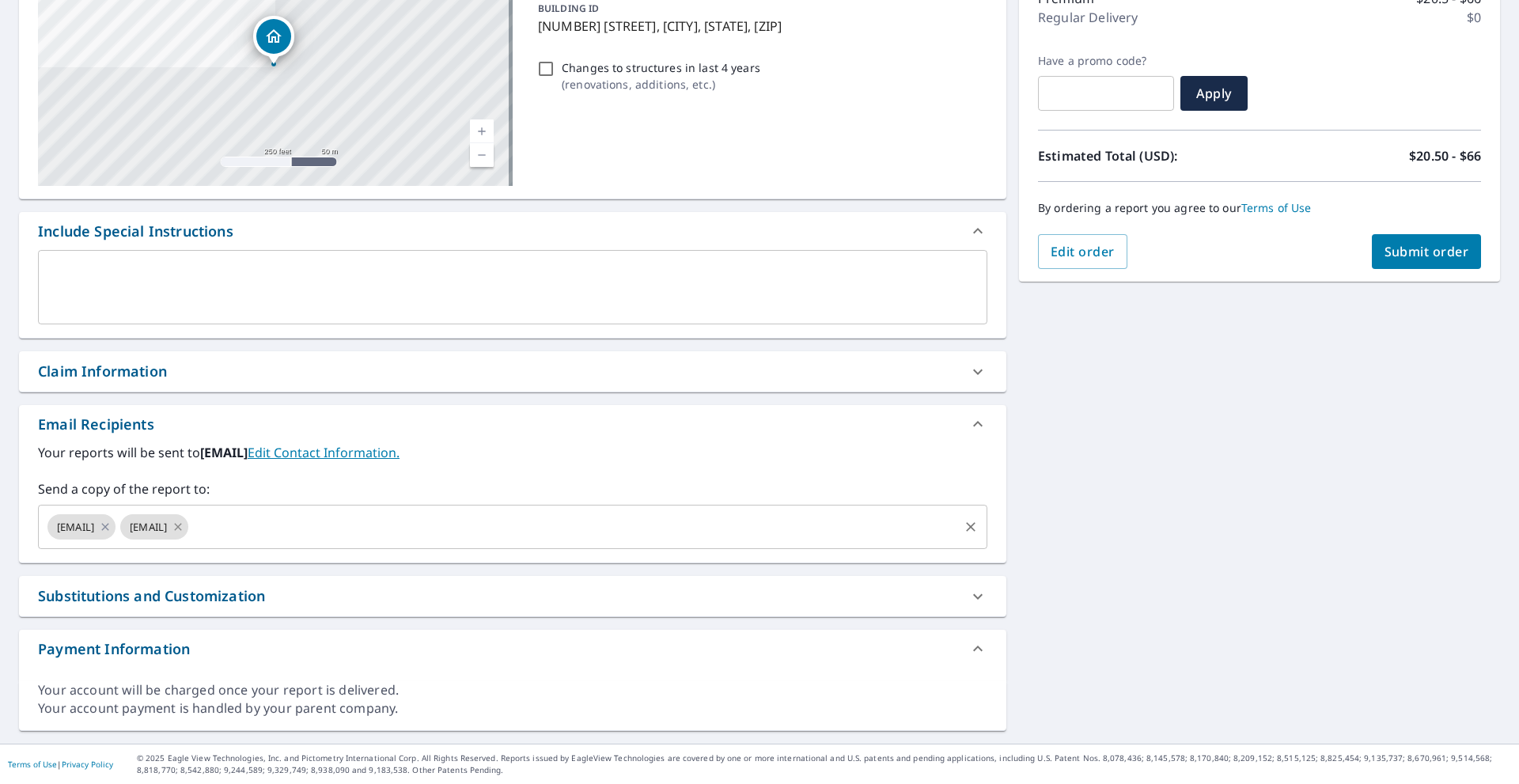 click 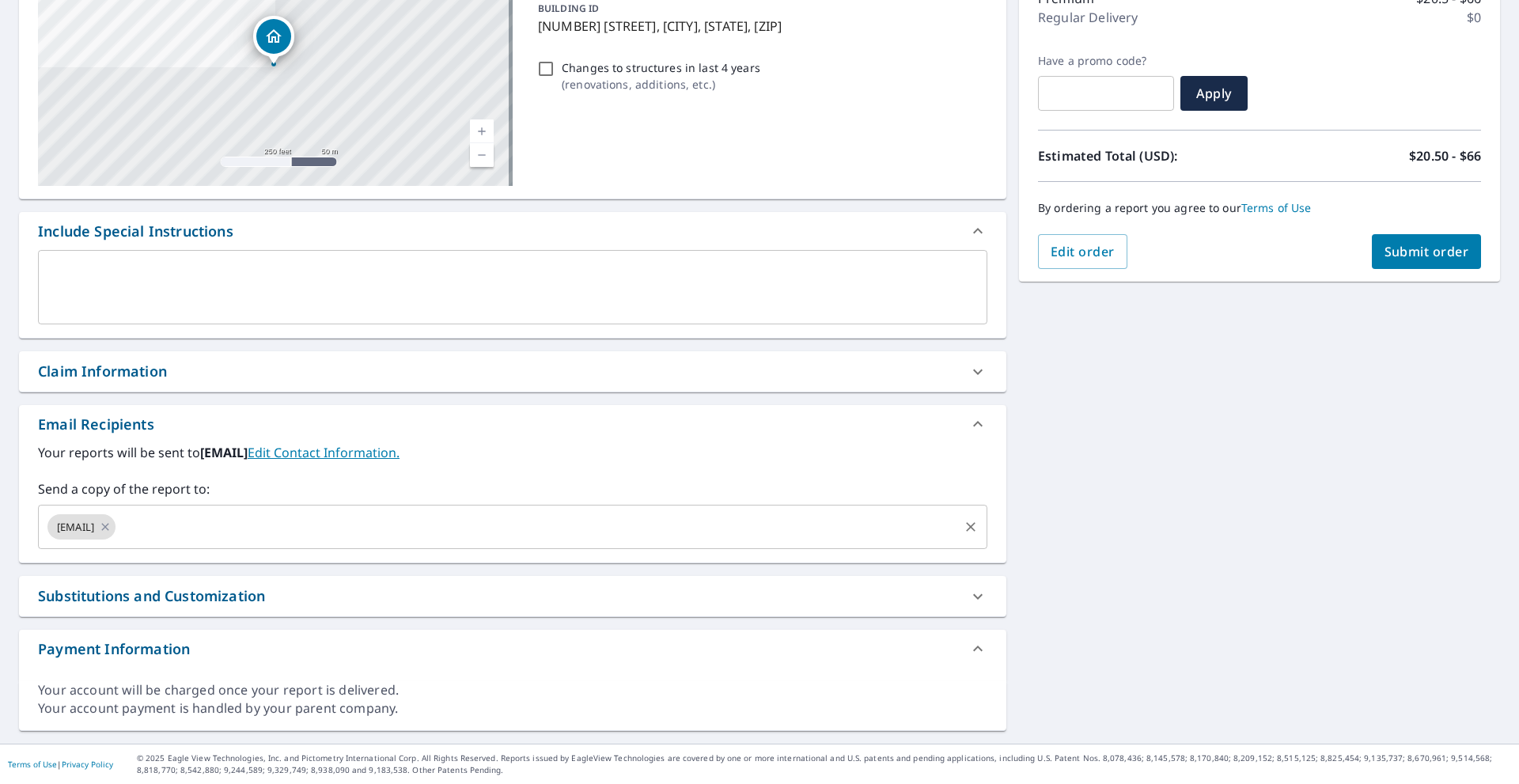 click at bounding box center (537, 527) 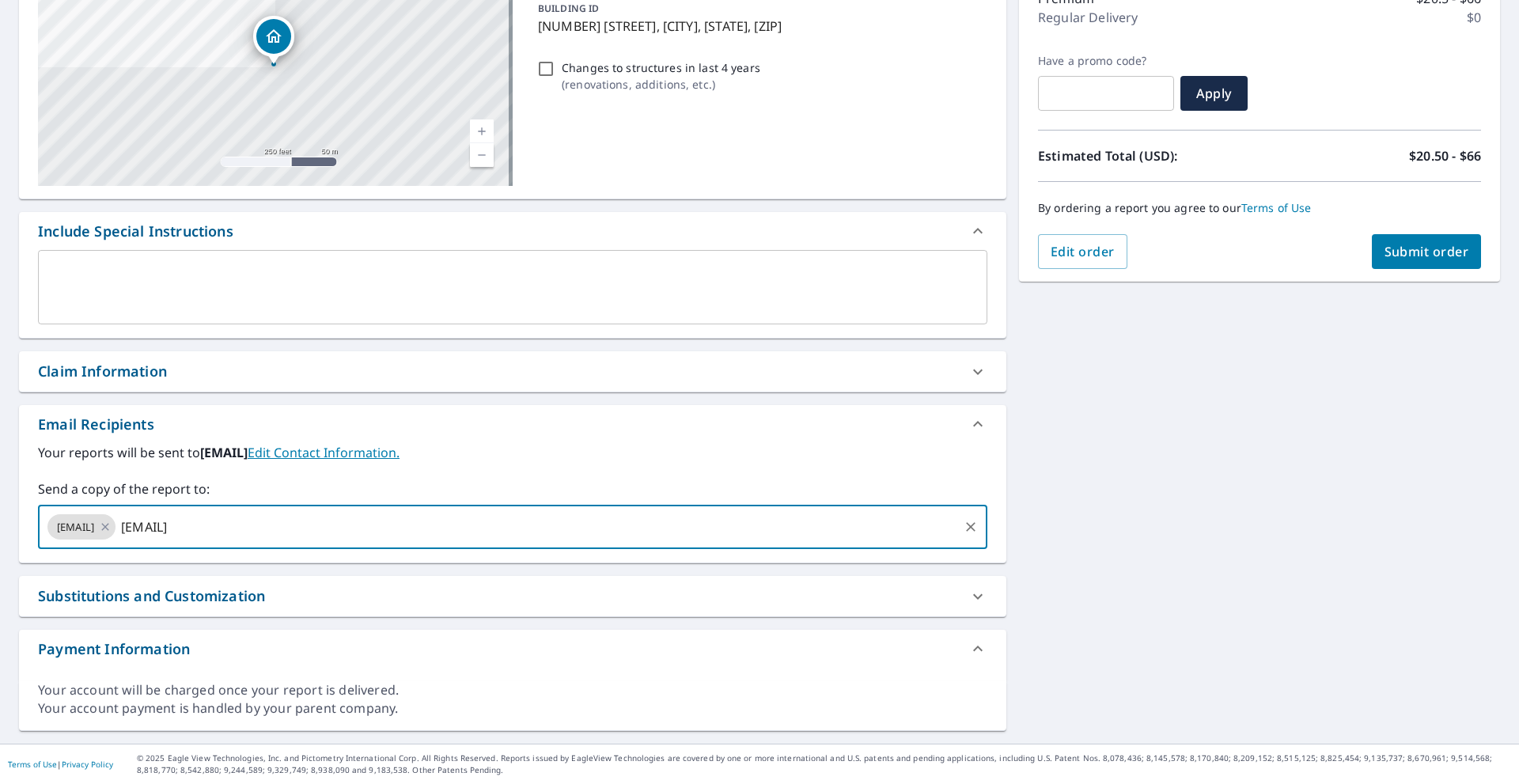type on "[EMAIL]" 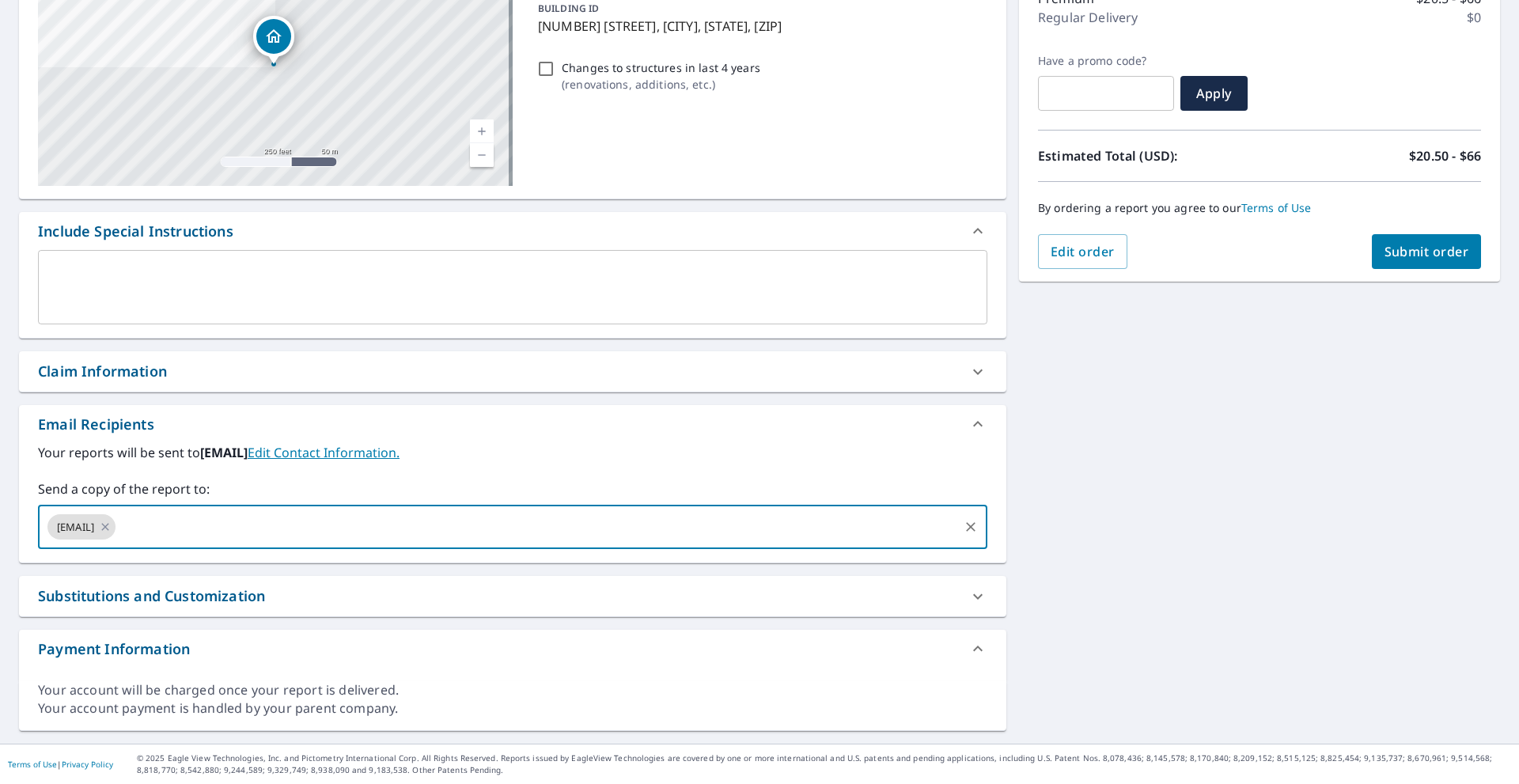 click on "Submit order" at bounding box center [1426, 252] 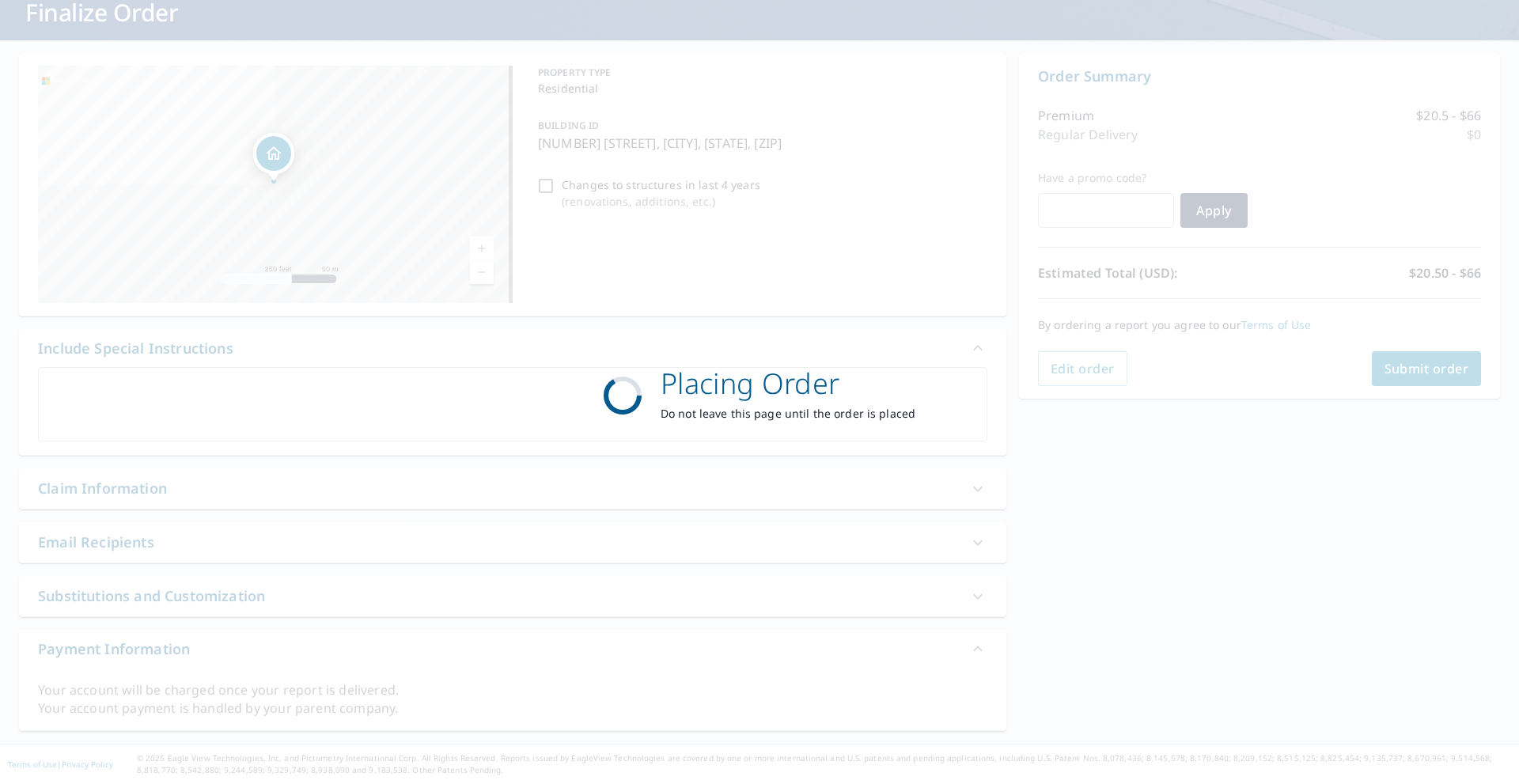 scroll, scrollTop: 106, scrollLeft: 0, axis: vertical 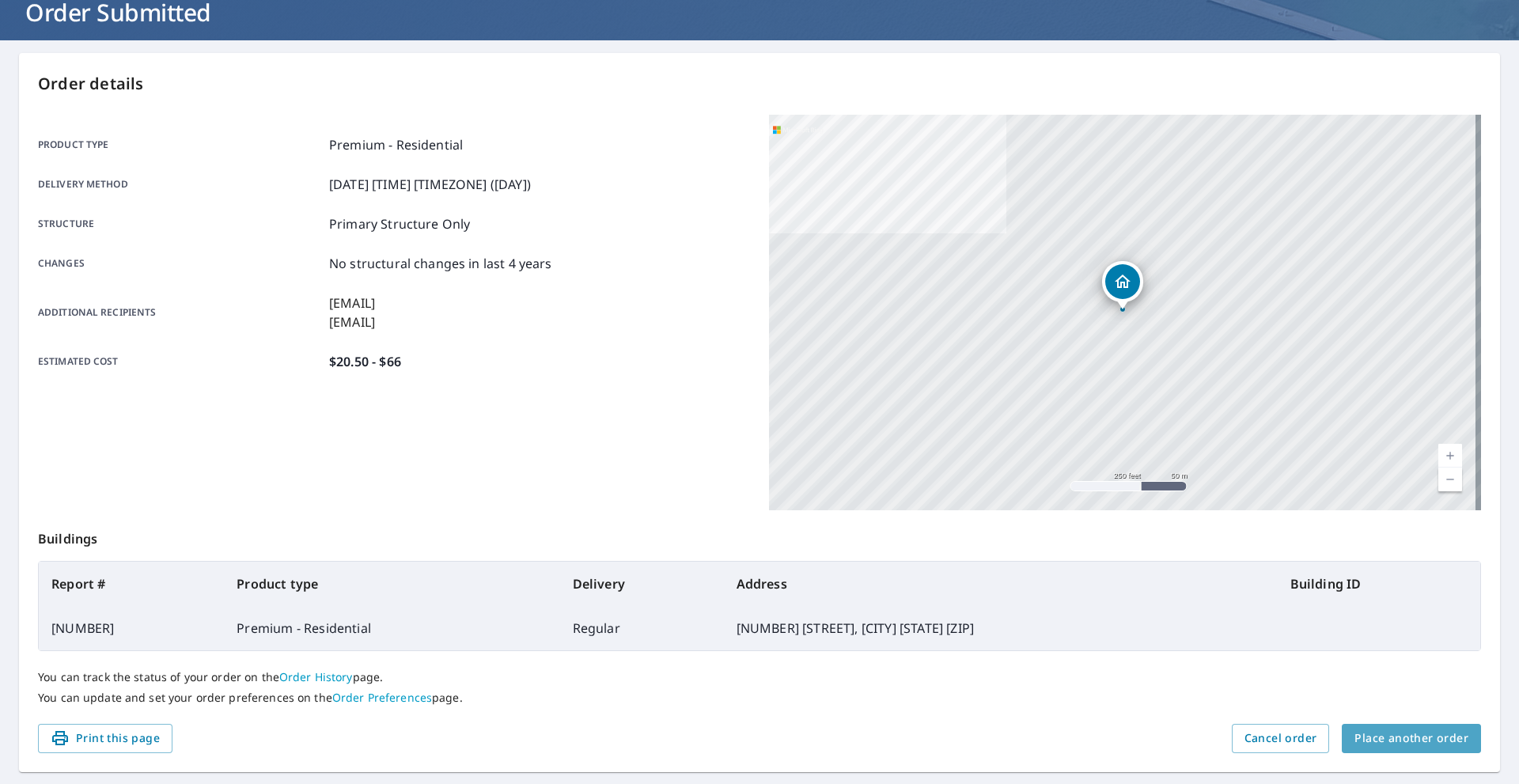 click on "Place another order" at bounding box center (1411, 738) 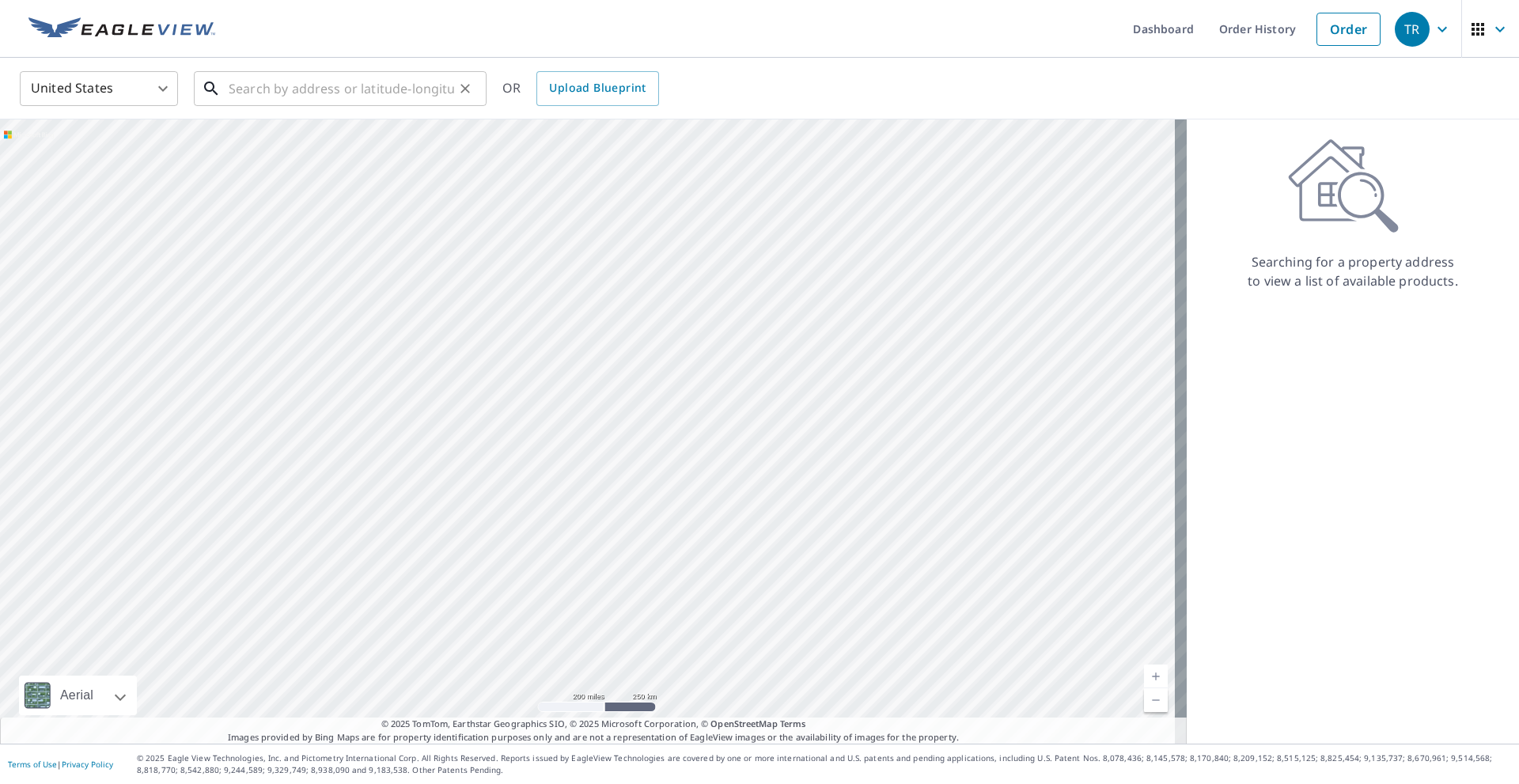 click at bounding box center [341, 89] 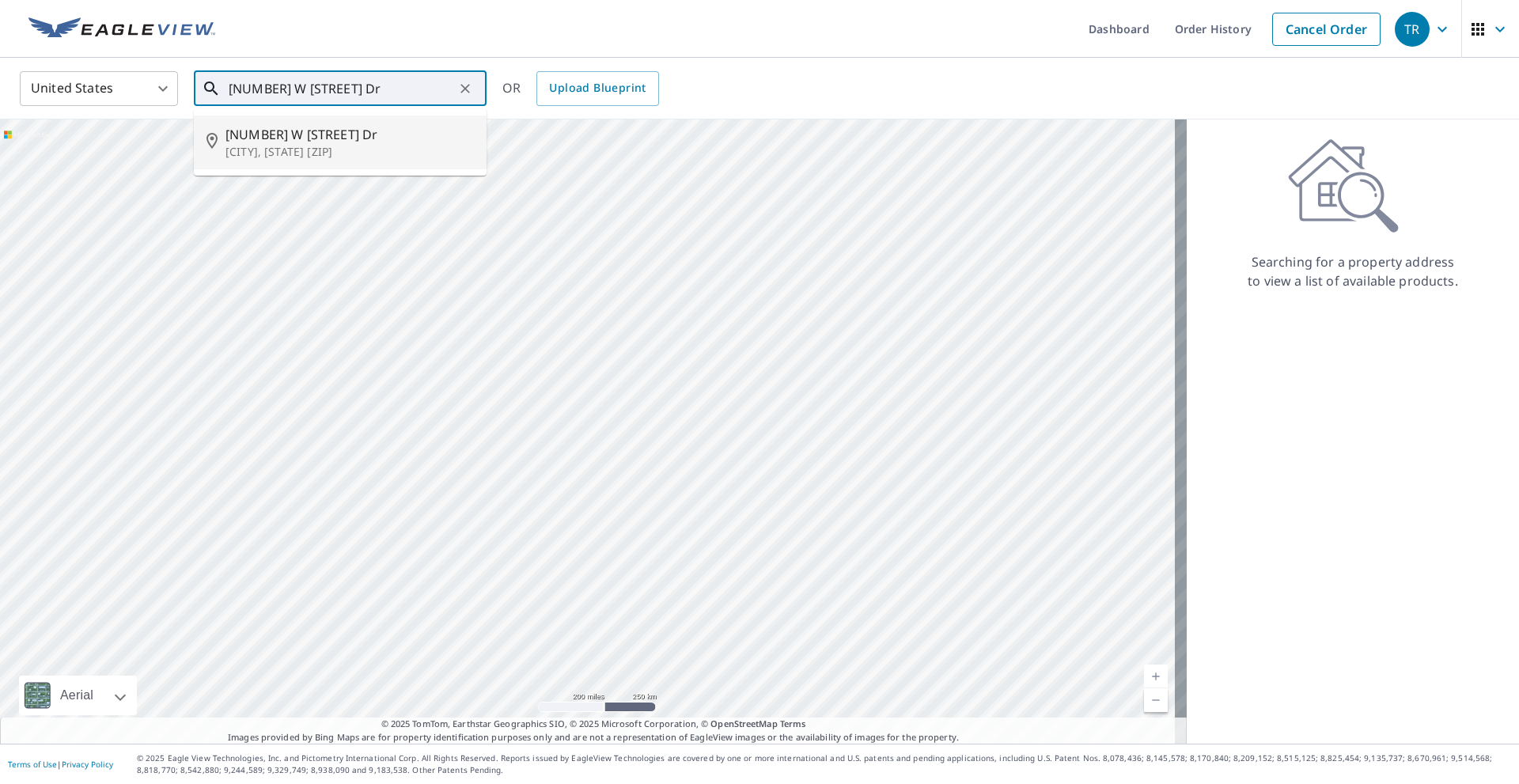 click on "[CITY], [STATE] [ZIP]" at bounding box center (350, 152) 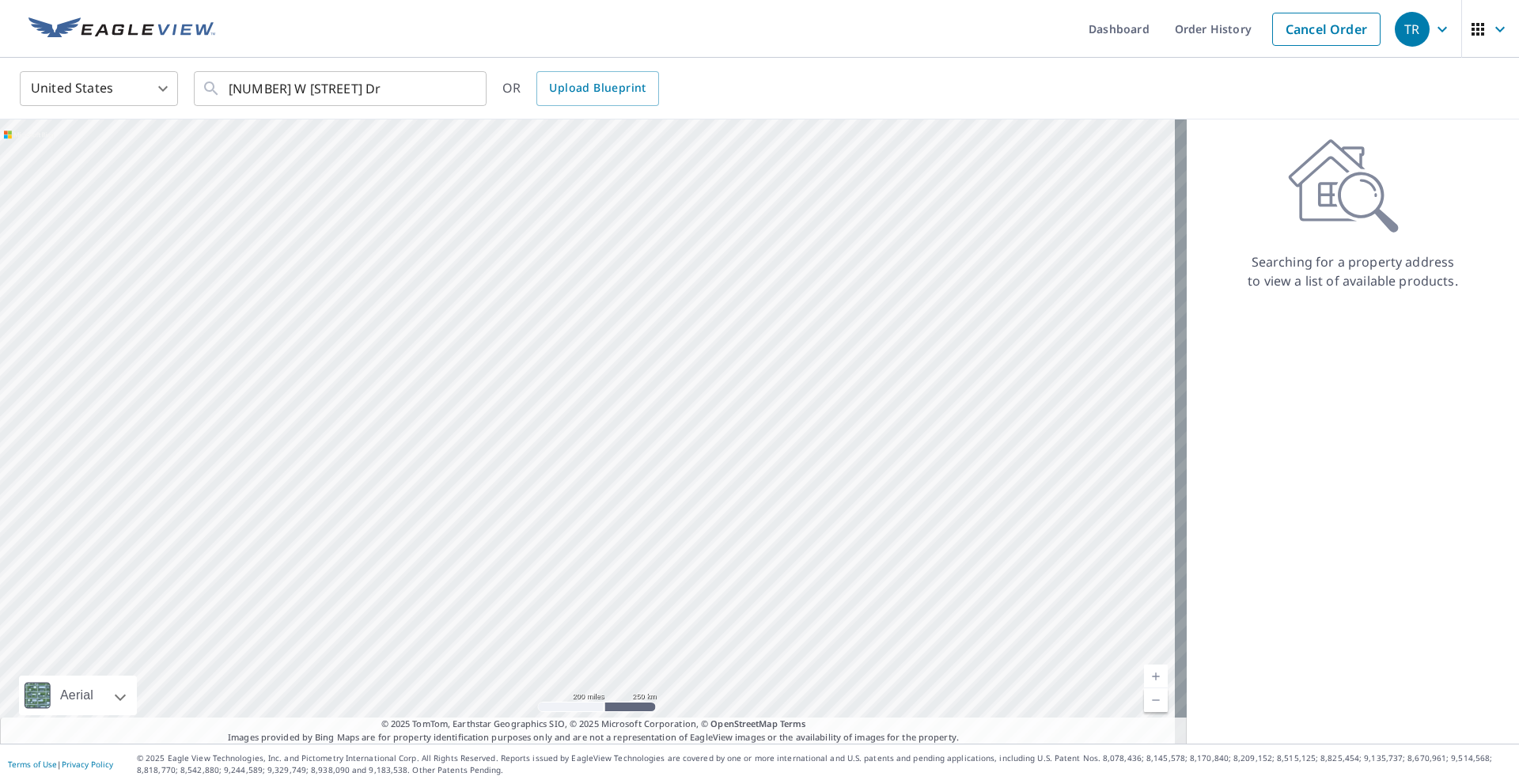 type on "[NUMBER] W [STREET] Dr [CITY], [STATE] [ZIP]" 